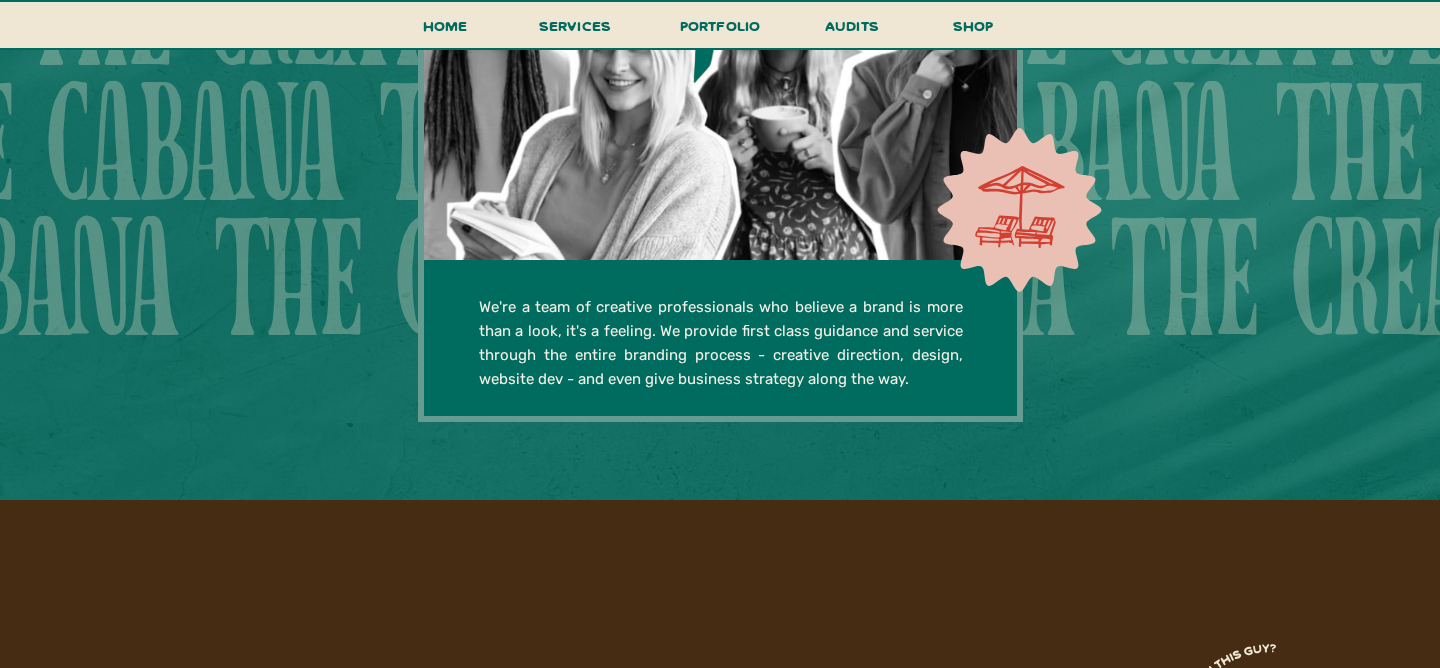 scroll, scrollTop: 3876, scrollLeft: 0, axis: vertical 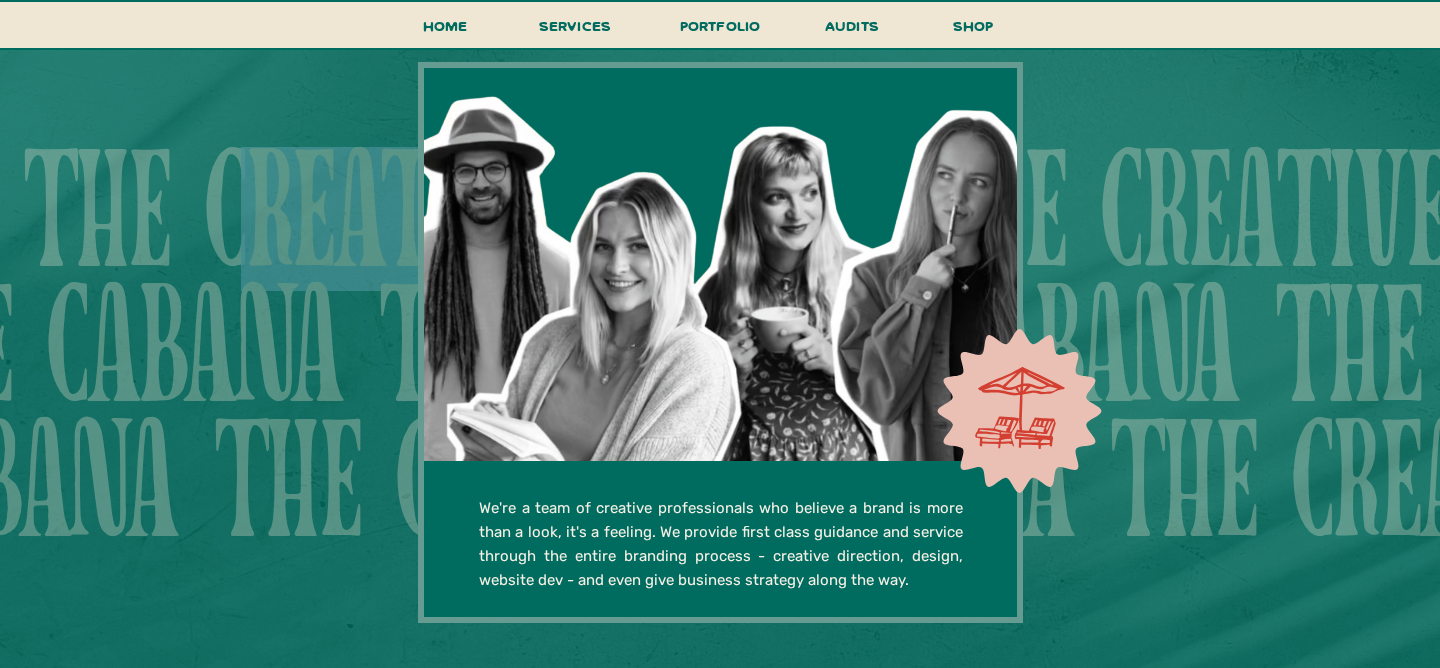 drag, startPoint x: 235, startPoint y: 237, endPoint x: 411, endPoint y: 233, distance: 176.04546 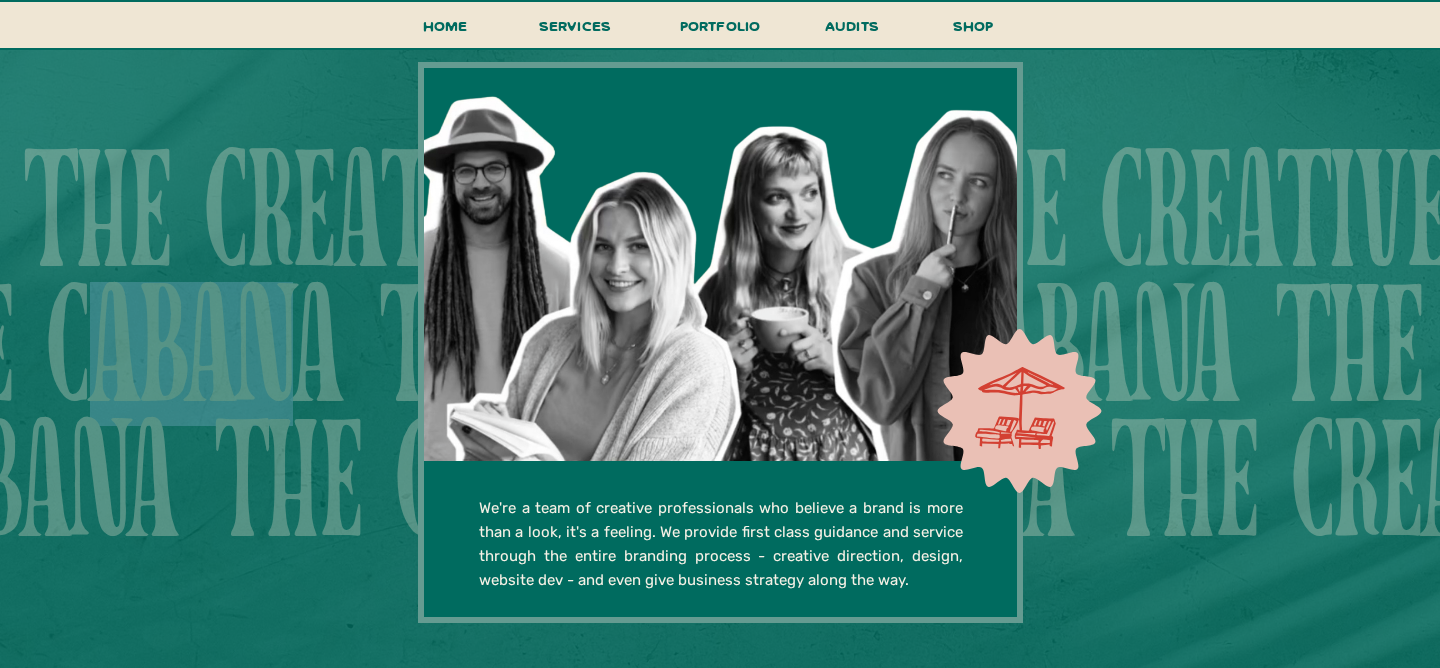 drag, startPoint x: 77, startPoint y: 369, endPoint x: 304, endPoint y: 373, distance: 227.03523 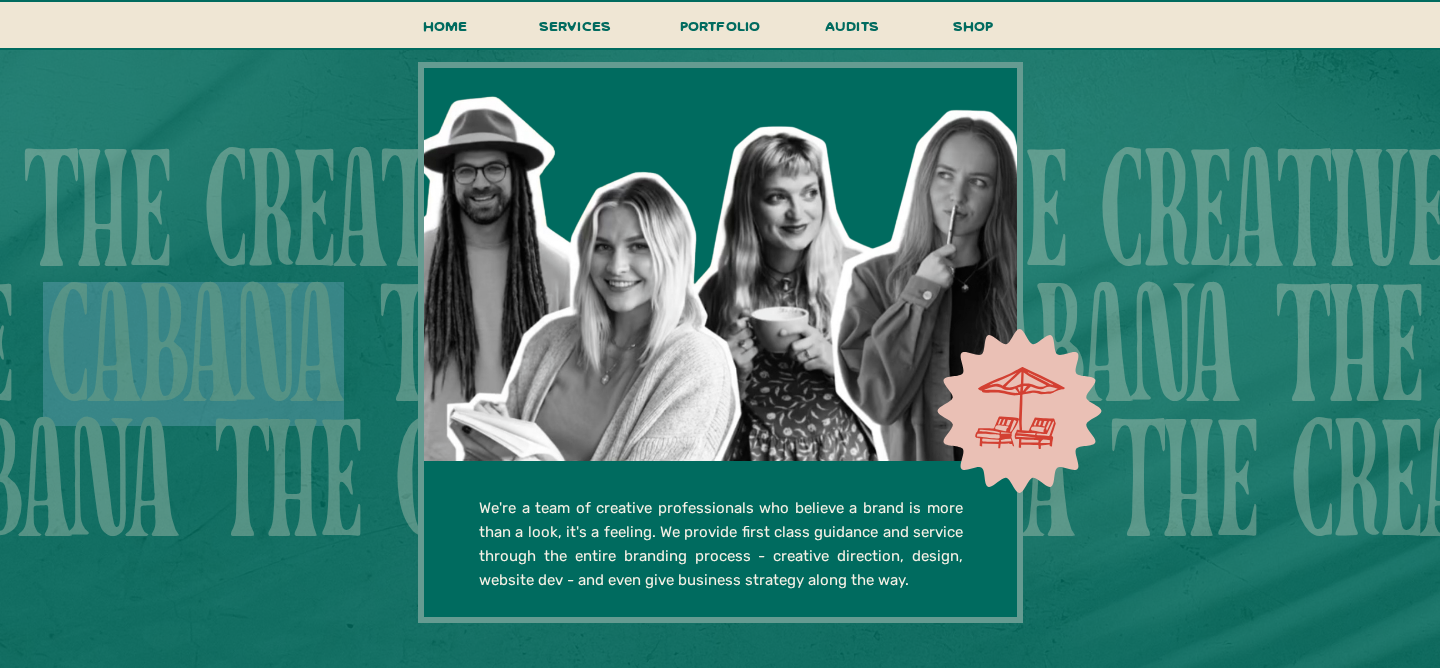 drag, startPoint x: 353, startPoint y: 355, endPoint x: 64, endPoint y: 364, distance: 289.1401 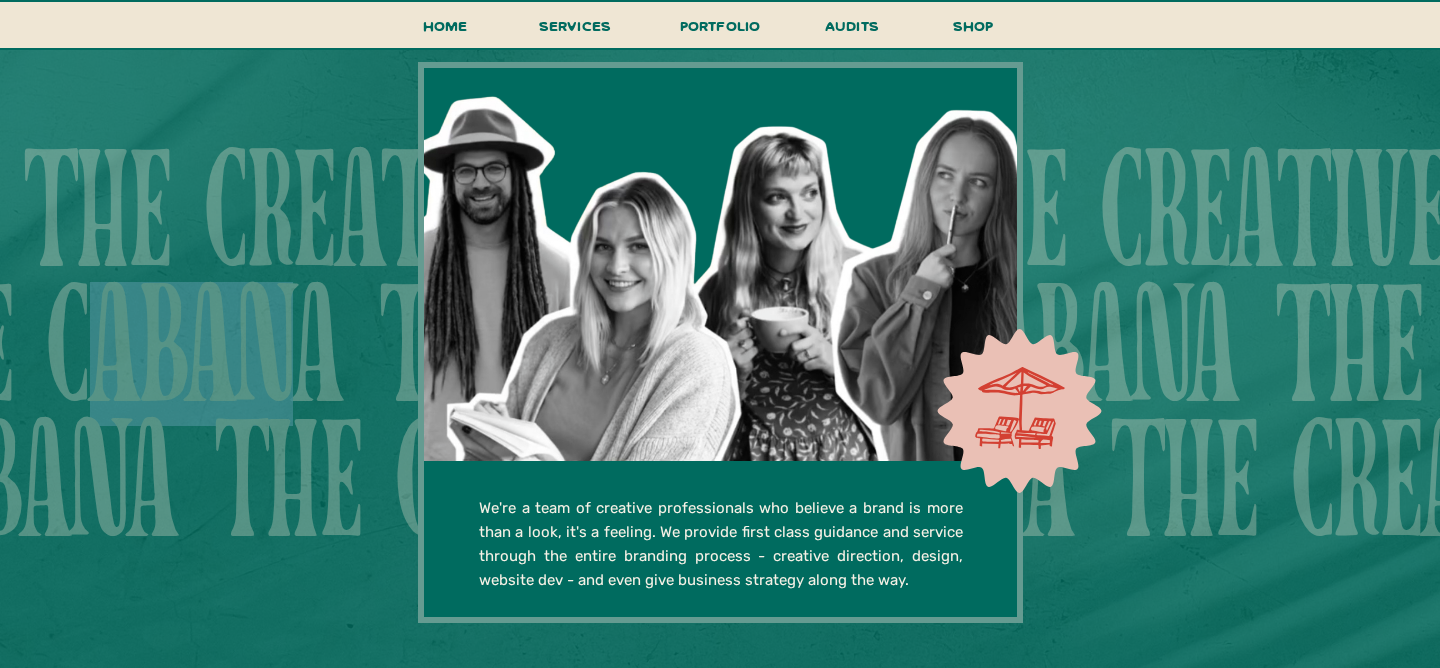 drag, startPoint x: 96, startPoint y: 350, endPoint x: 283, endPoint y: 351, distance: 187.00267 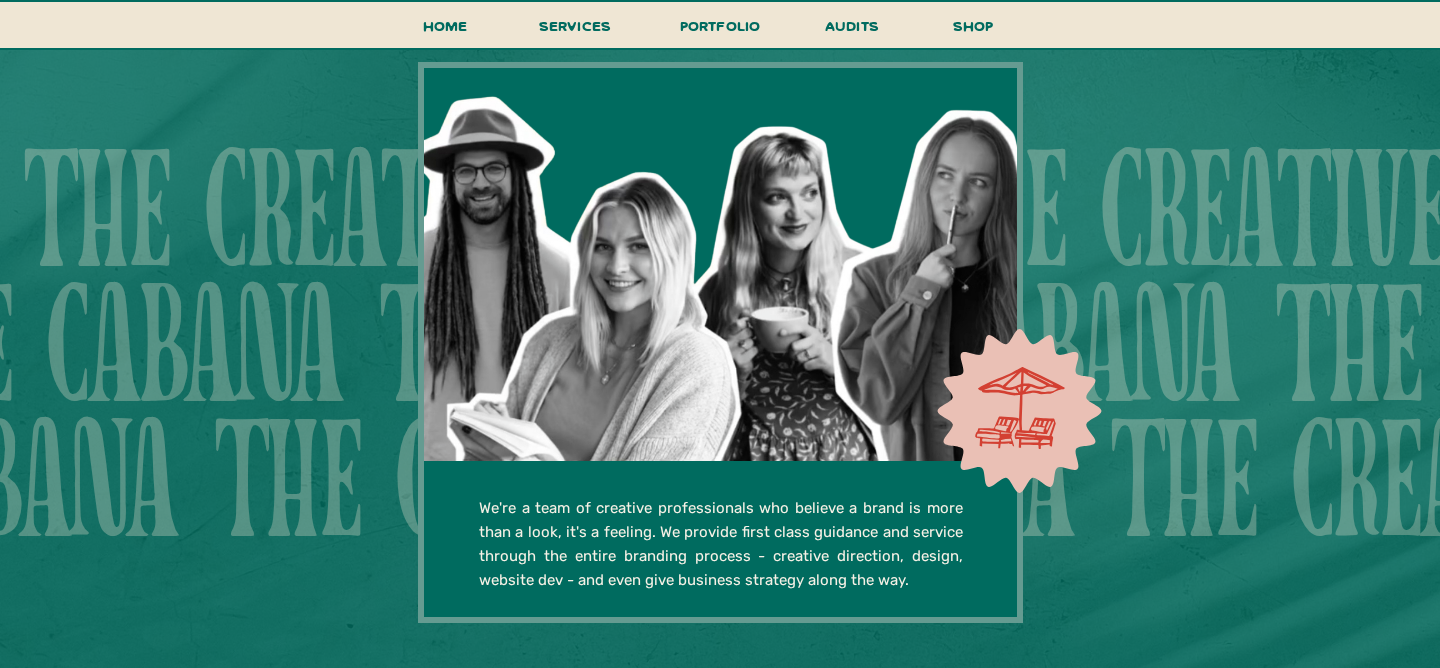 click at bounding box center [1020, 407] 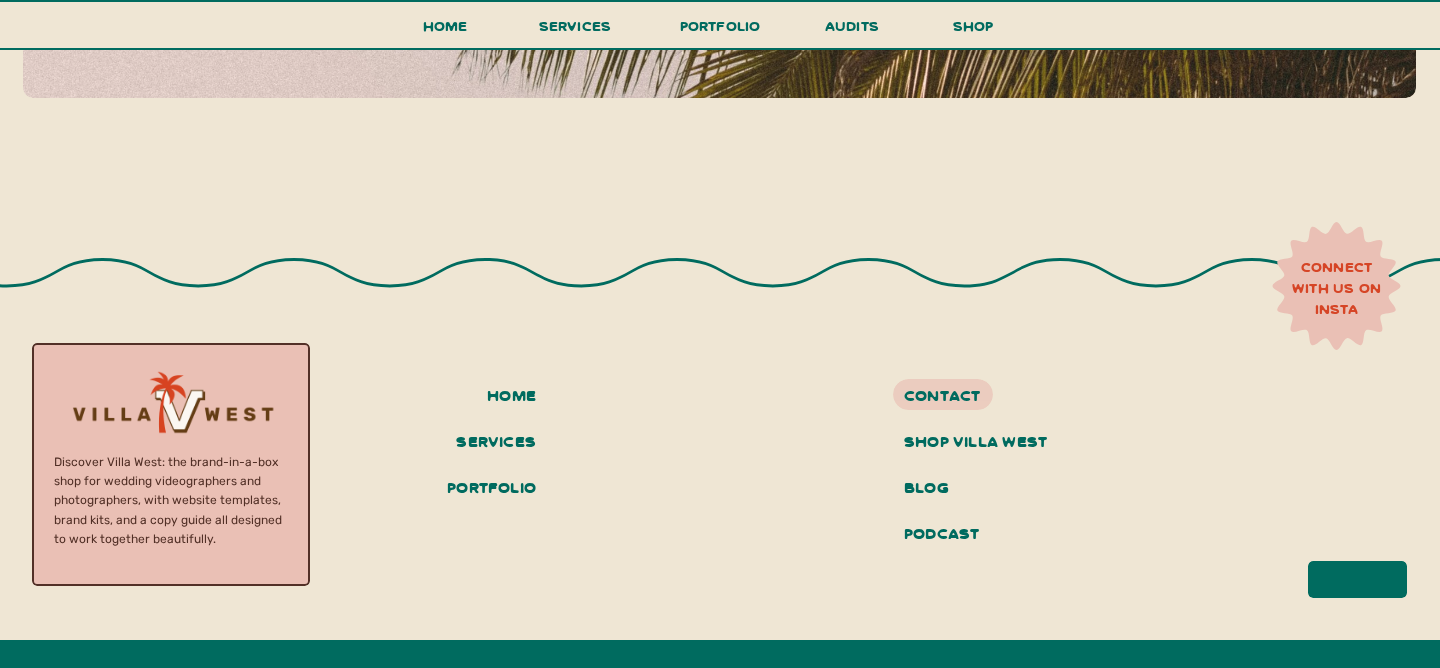 scroll, scrollTop: 8784, scrollLeft: 0, axis: vertical 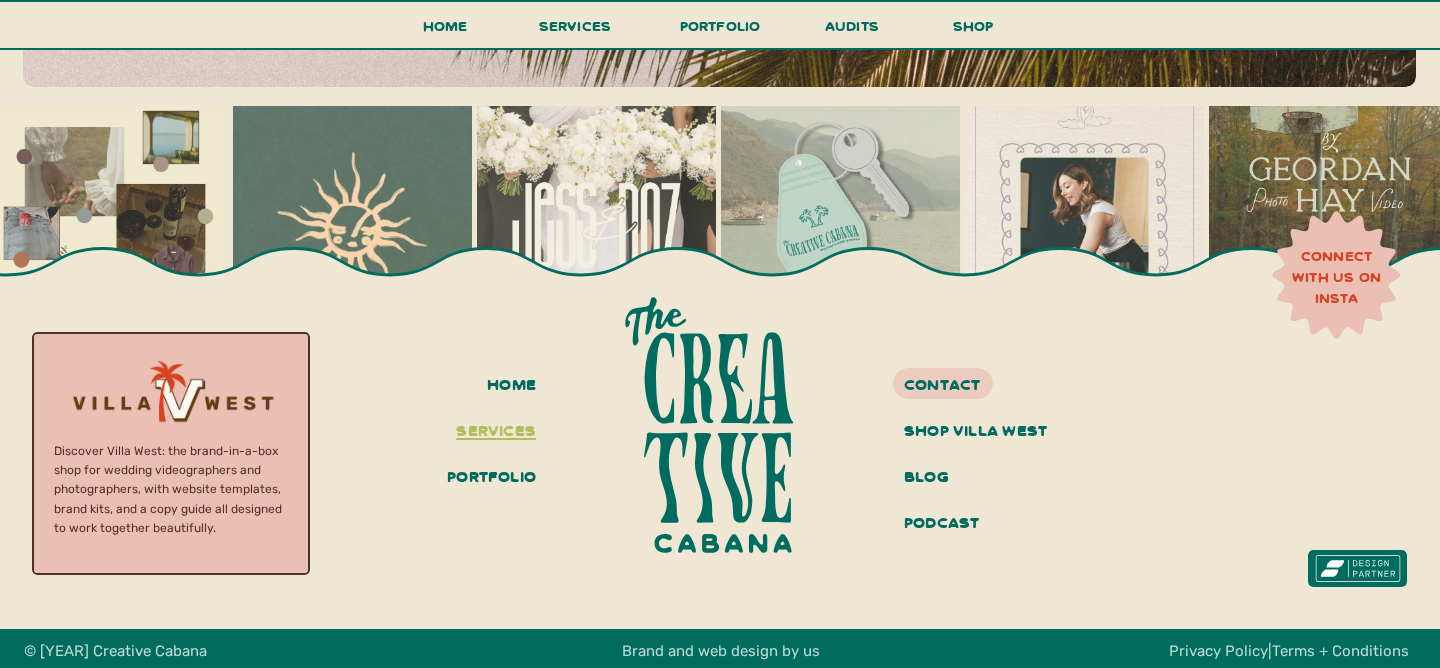 click on "services" at bounding box center (492, 432) 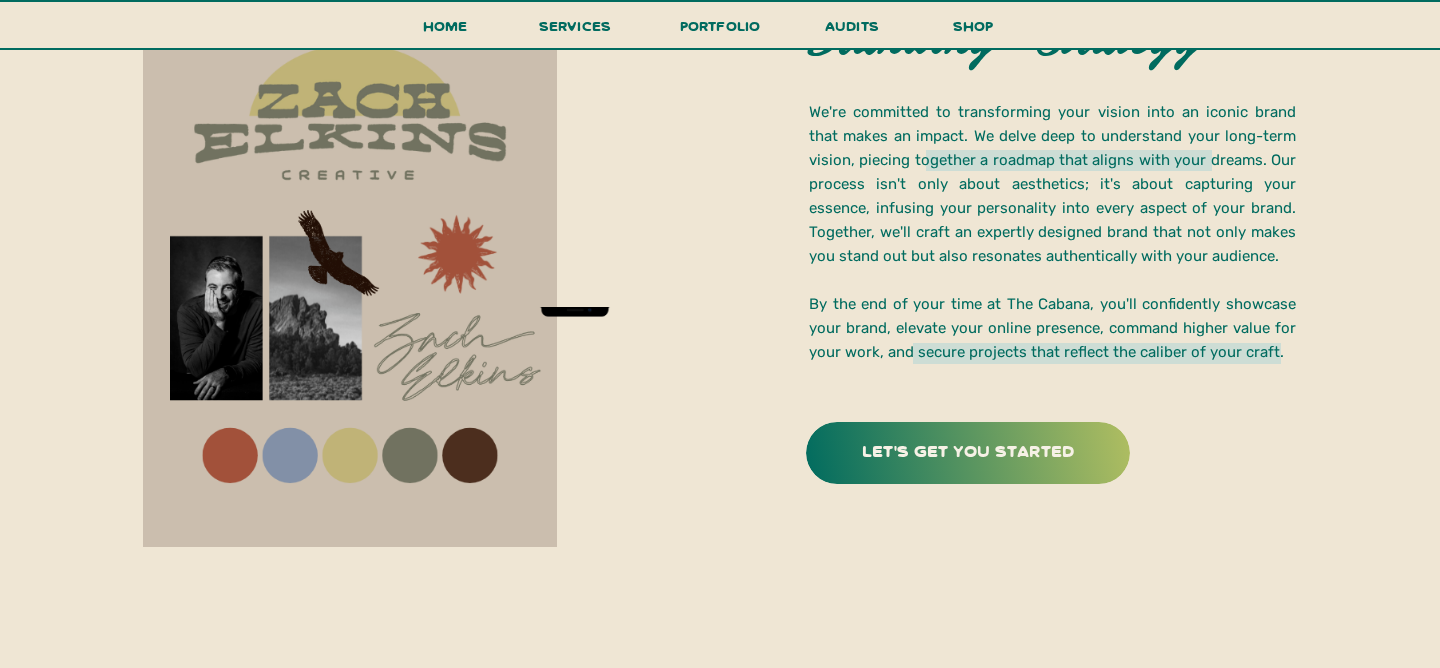 scroll, scrollTop: 2897, scrollLeft: 0, axis: vertical 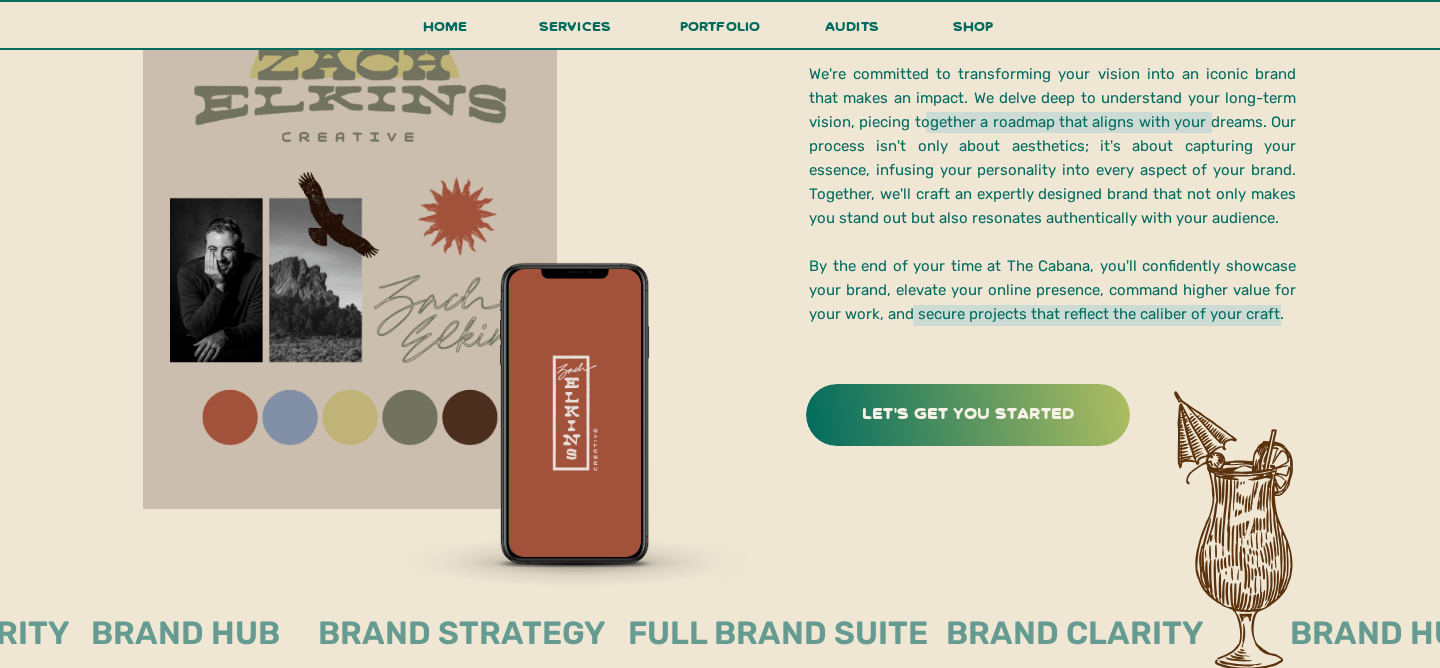 click at bounding box center [968, 415] 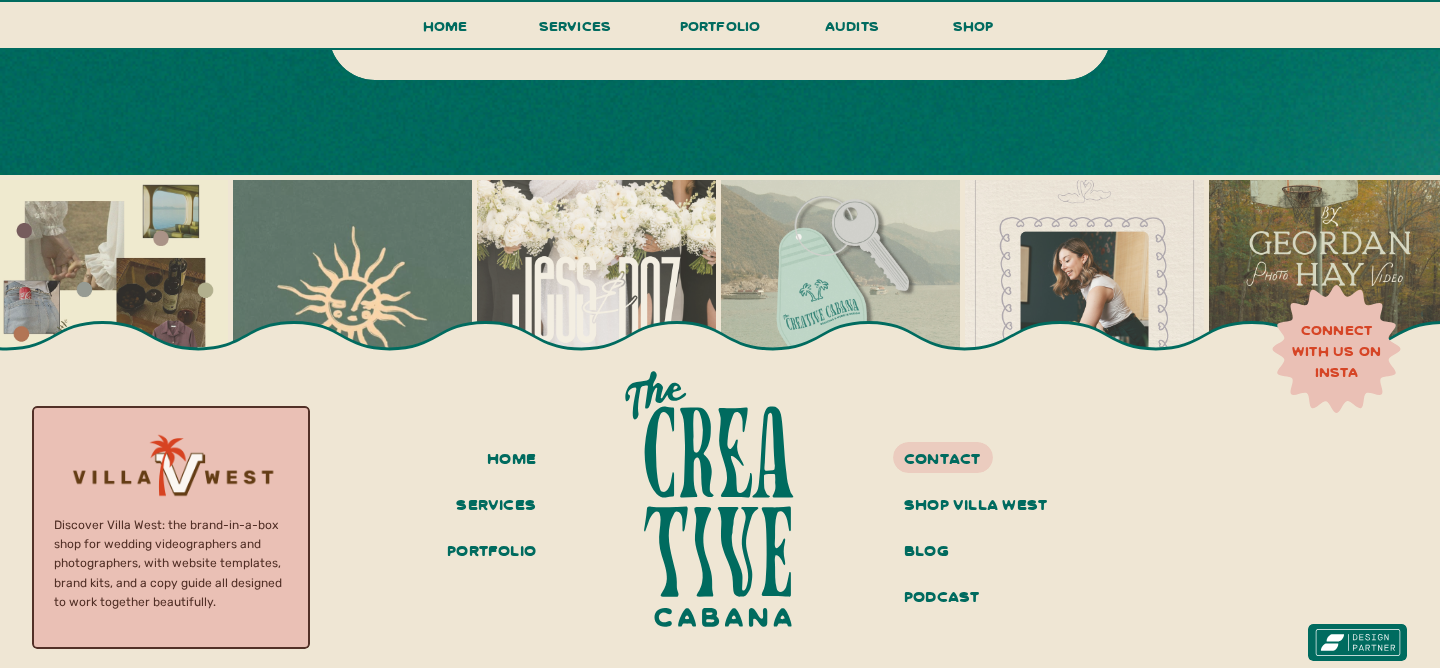 scroll, scrollTop: 1436, scrollLeft: 0, axis: vertical 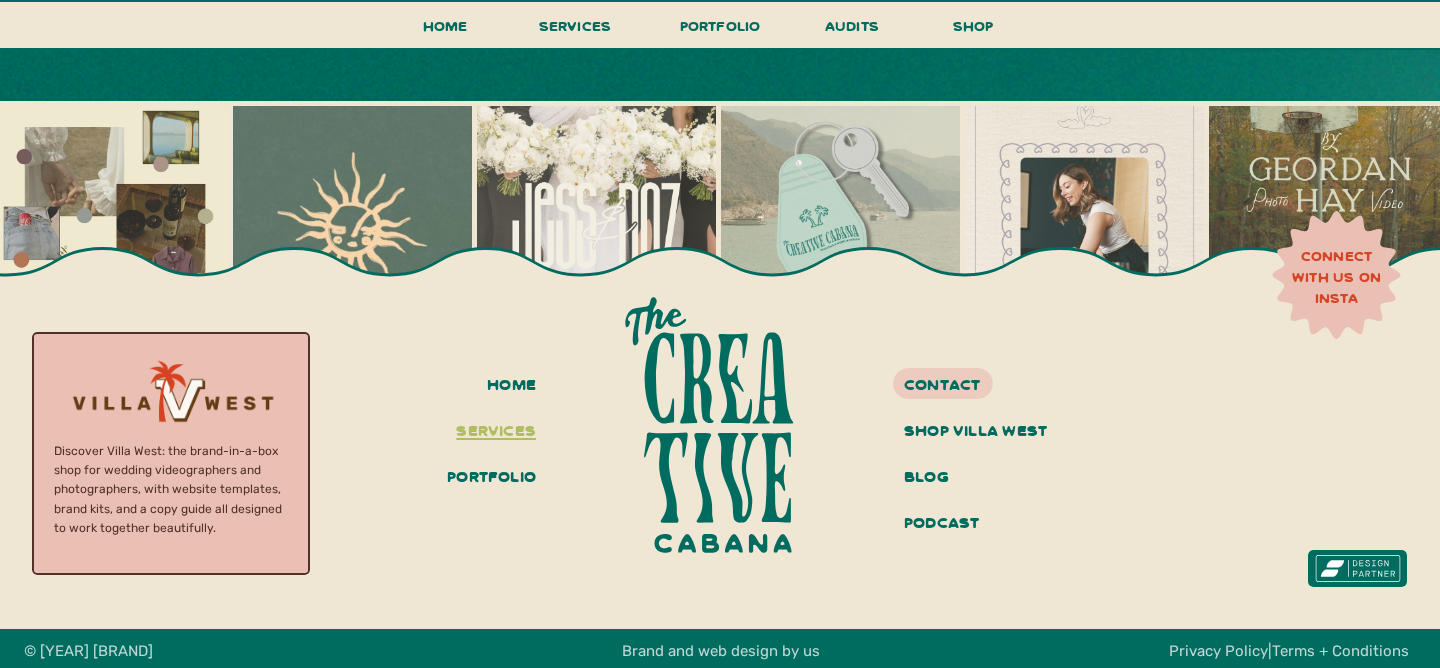 click on "services" at bounding box center [492, 432] 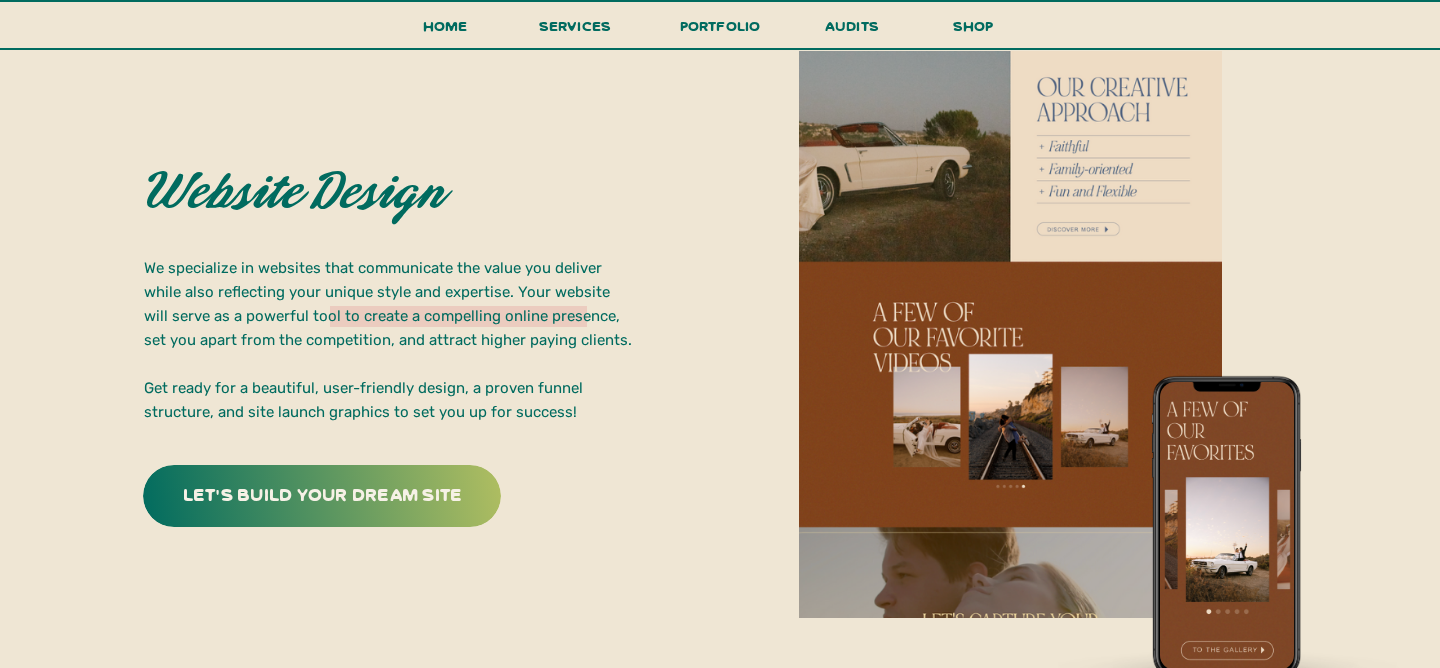 scroll, scrollTop: 3676, scrollLeft: 0, axis: vertical 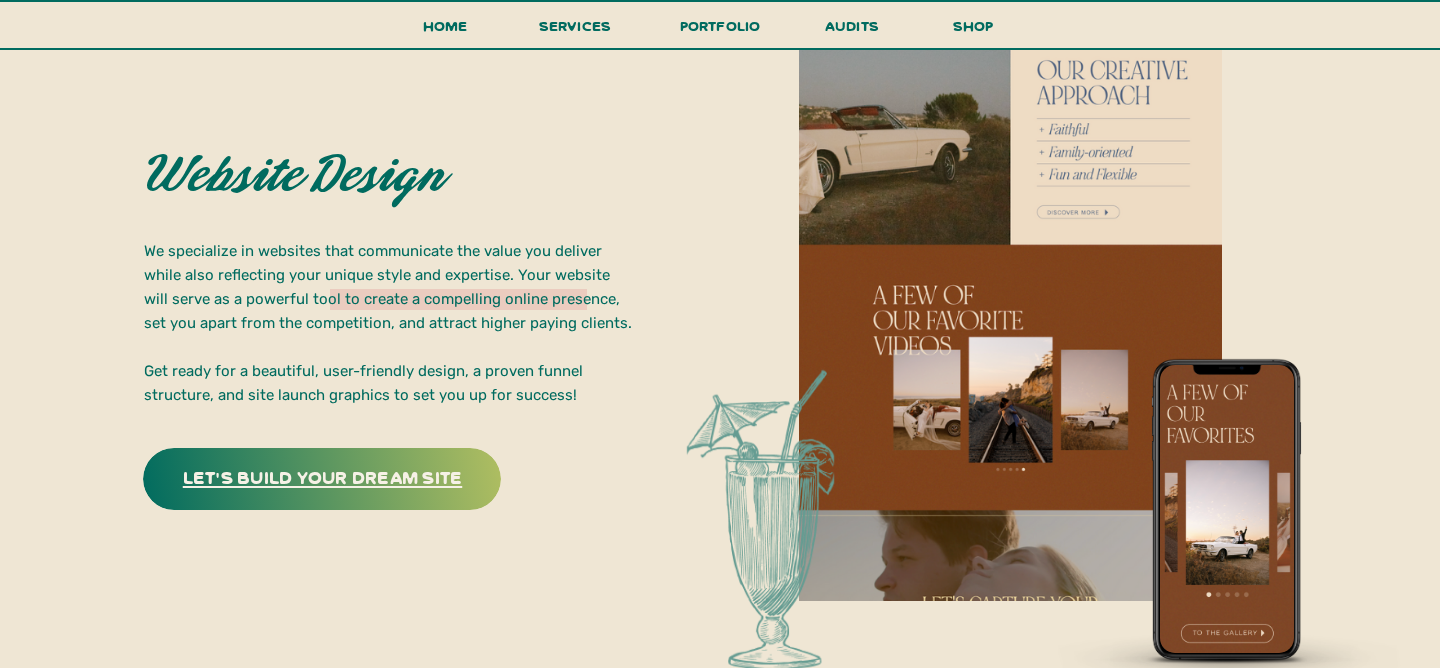 click on "let's build your dream site" at bounding box center [322, 476] 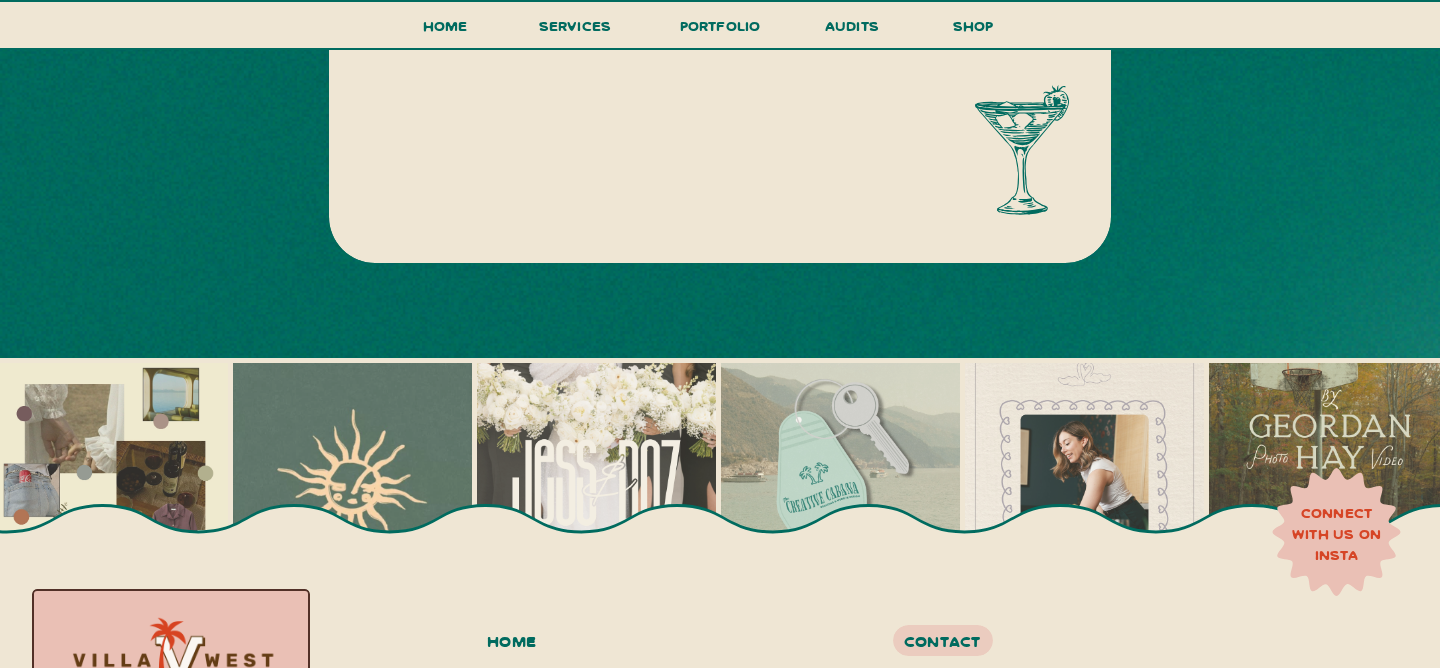 scroll, scrollTop: 1436, scrollLeft: 0, axis: vertical 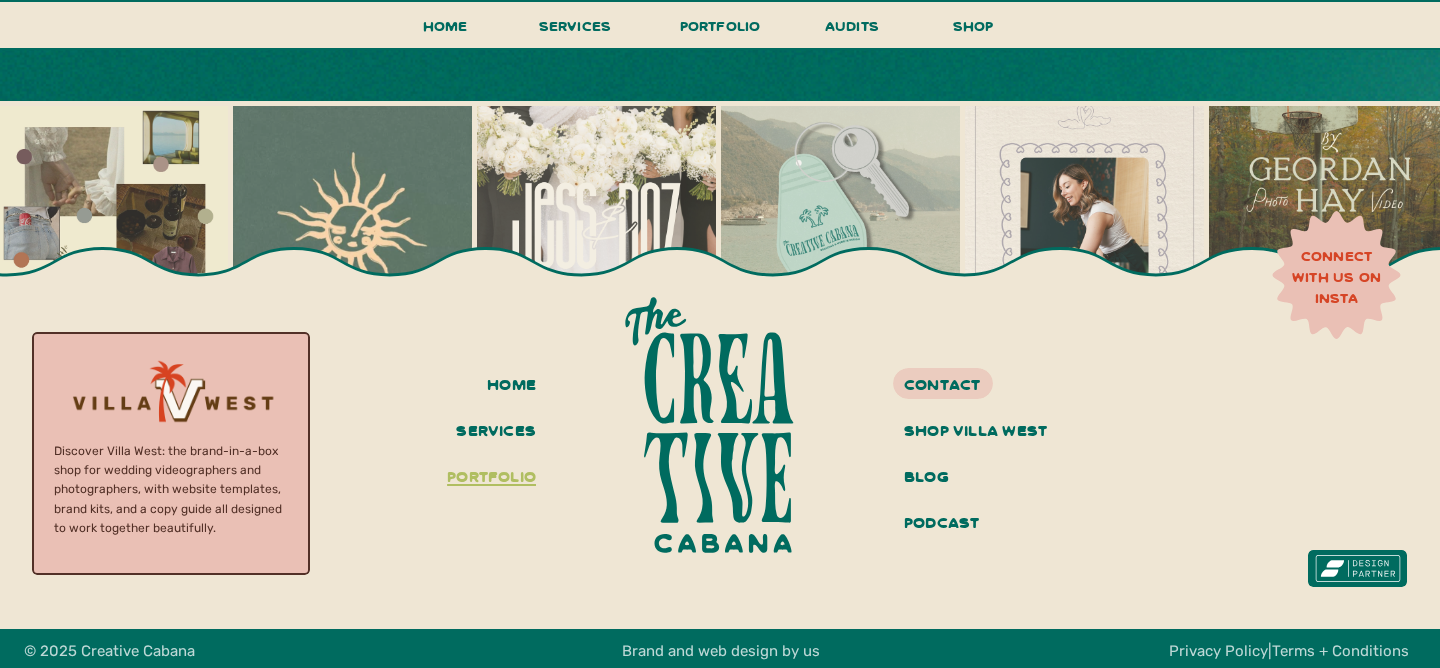 click on "portfolio" at bounding box center [486, 478] 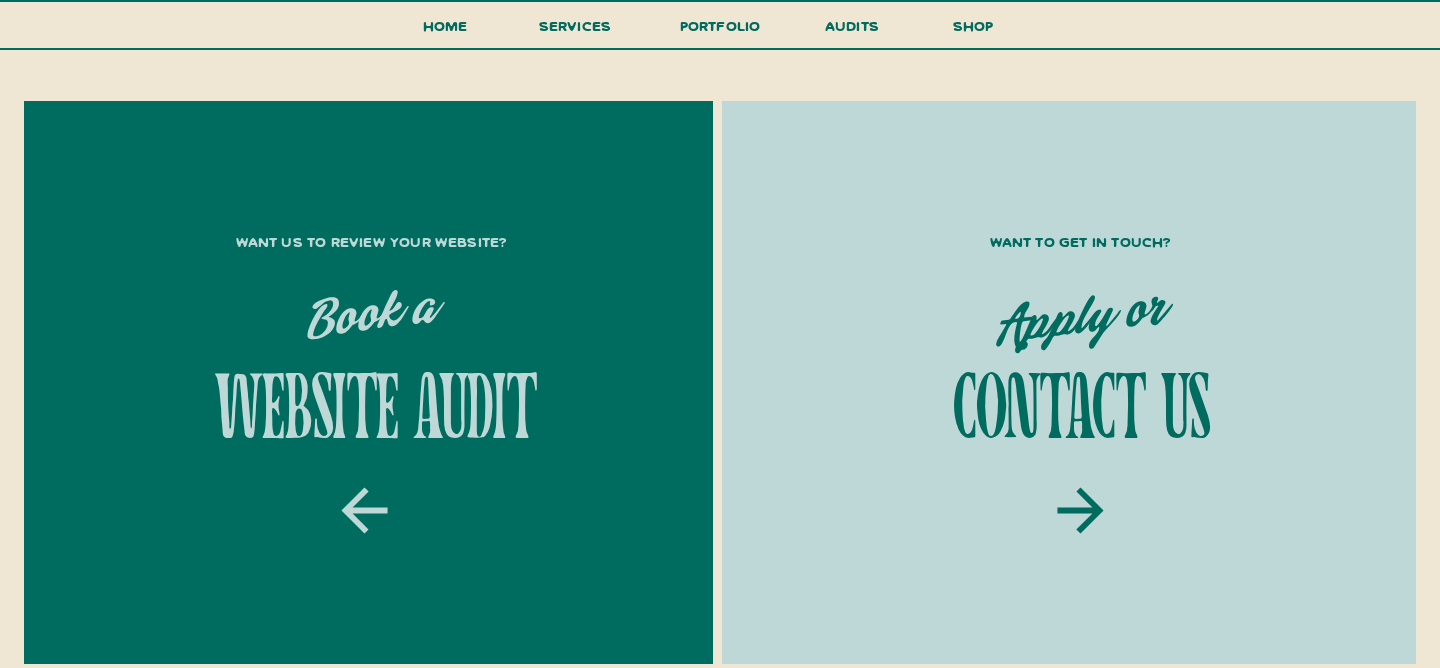 scroll, scrollTop: 3131, scrollLeft: 0, axis: vertical 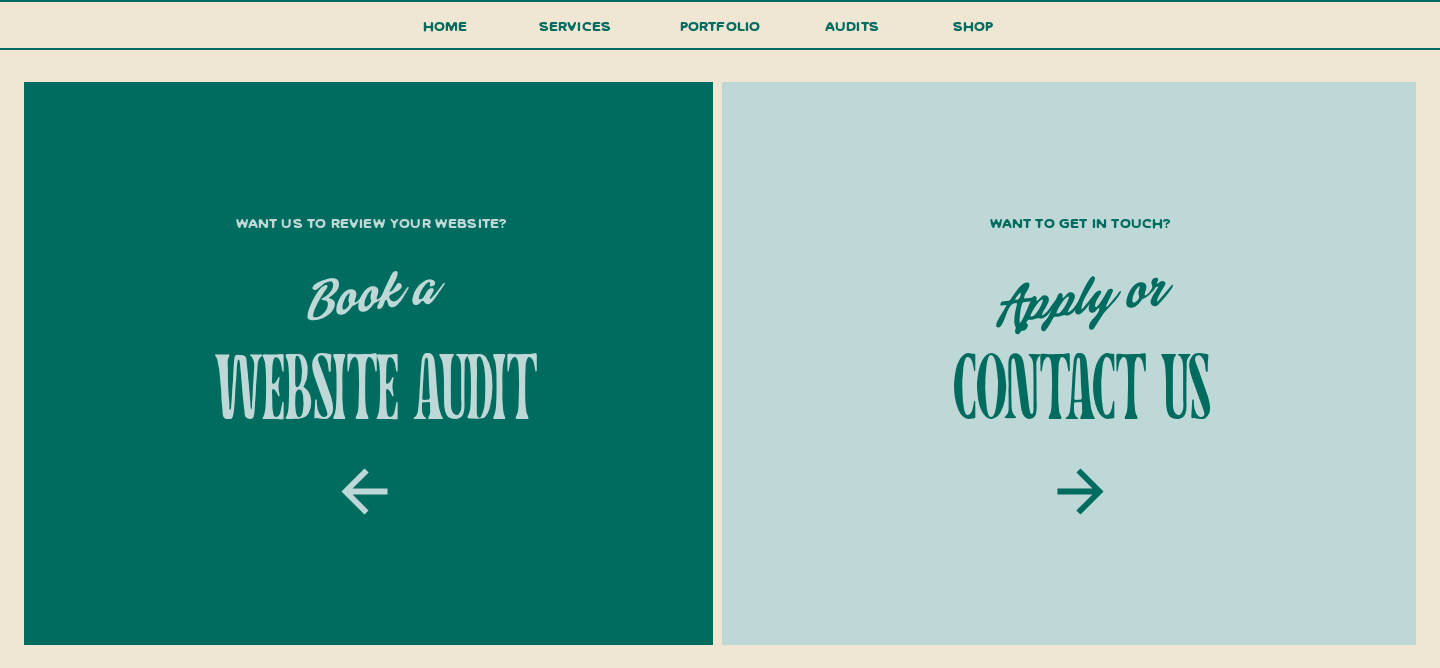 click on "website audit" at bounding box center (371, 392) 